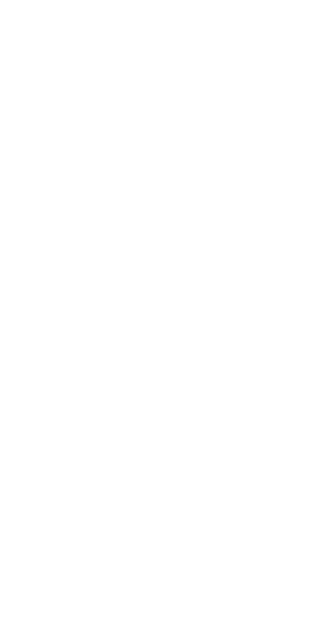scroll, scrollTop: 0, scrollLeft: 0, axis: both 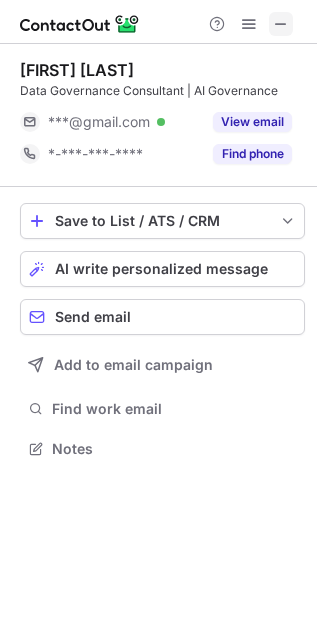 click at bounding box center [281, 24] 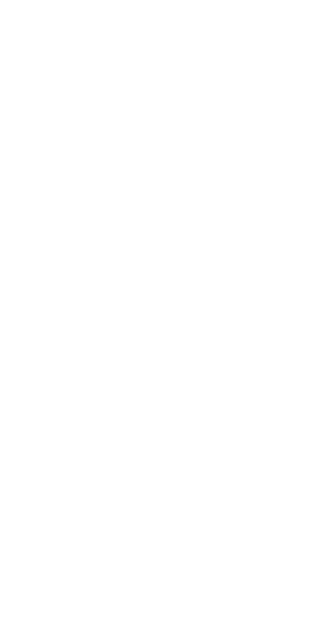 scroll, scrollTop: 0, scrollLeft: 0, axis: both 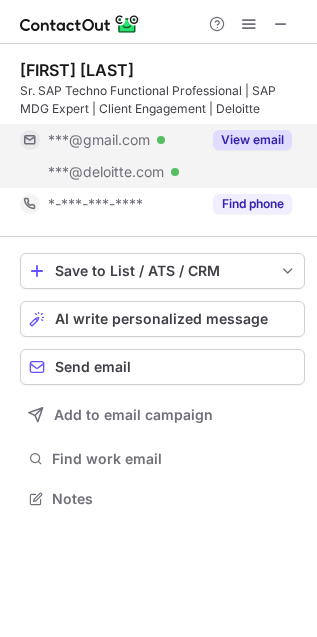 click on "View email" at bounding box center (252, 140) 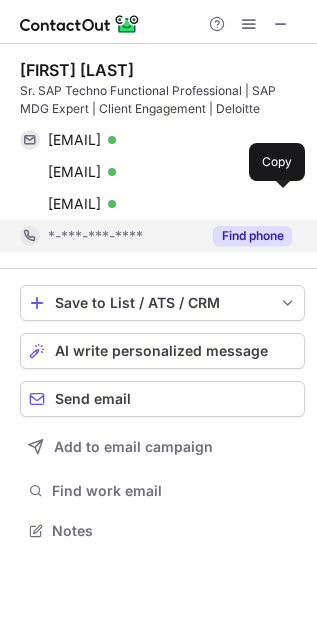 scroll, scrollTop: 9, scrollLeft: 9, axis: both 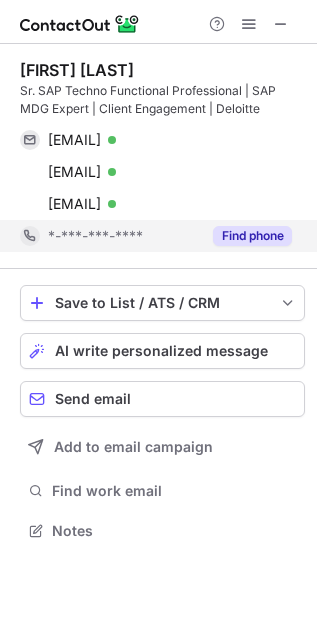 click on "Find phone" at bounding box center [252, 236] 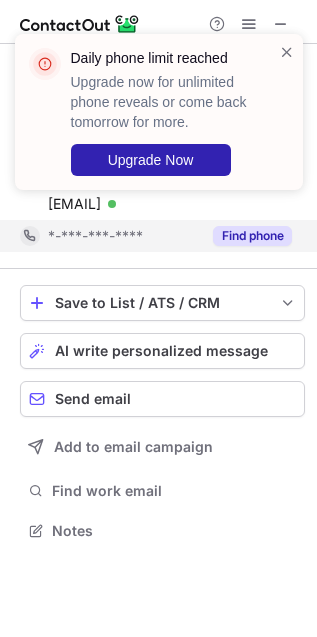 drag, startPoint x: 292, startPoint y: 57, endPoint x: 127, endPoint y: 33, distance: 166.73631 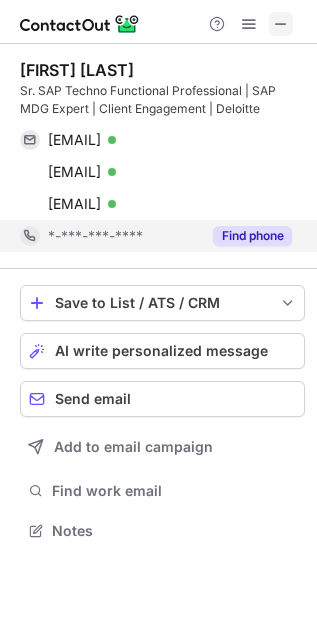 click at bounding box center (281, 24) 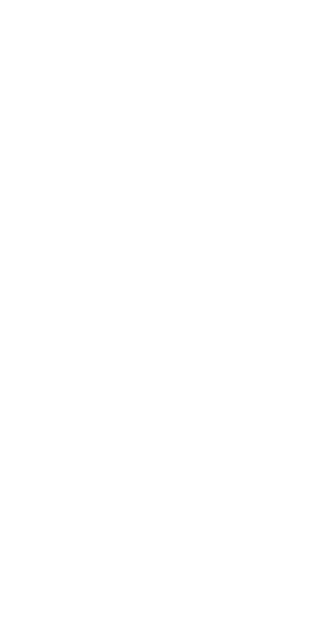 scroll, scrollTop: 0, scrollLeft: 0, axis: both 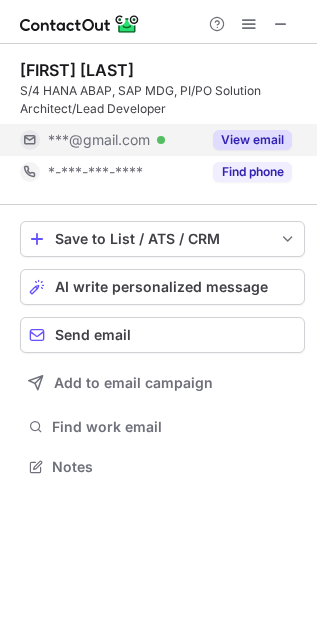 click on "View email" at bounding box center [252, 140] 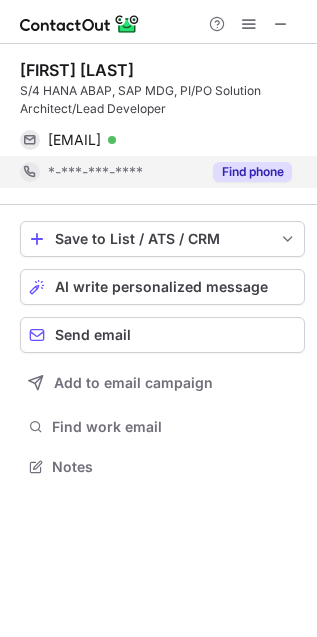 click on "Find phone" at bounding box center (246, 172) 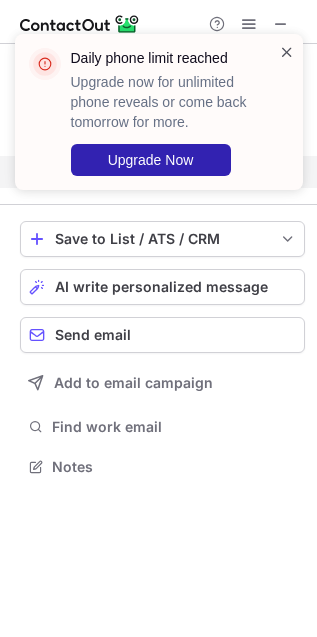 click at bounding box center (287, 52) 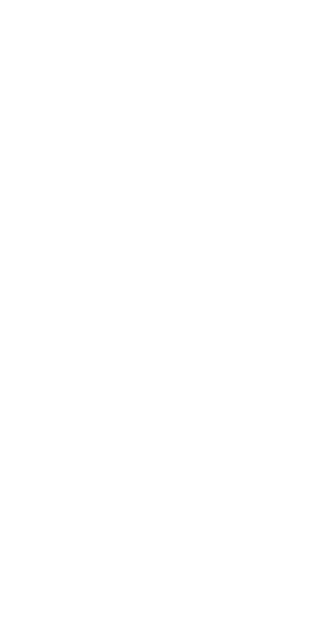 scroll, scrollTop: 0, scrollLeft: 0, axis: both 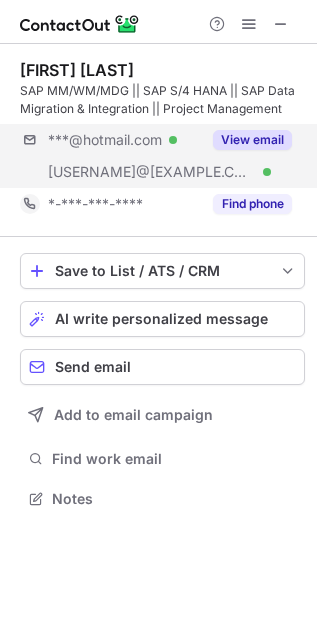 click on "***@hotmail.com Verified ***@wipro.com Verified View email" at bounding box center (162, 156) 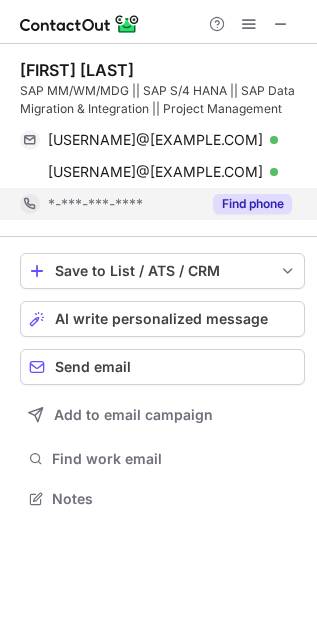 click on "Find phone" at bounding box center (252, 204) 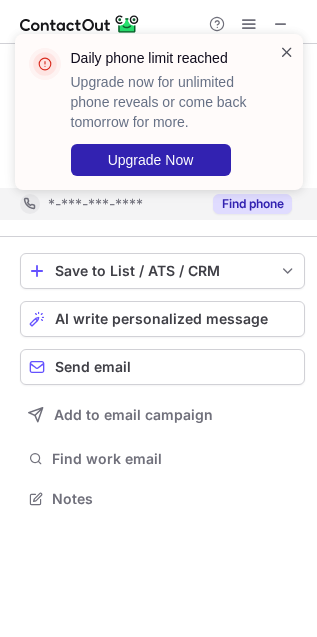 click at bounding box center [287, 52] 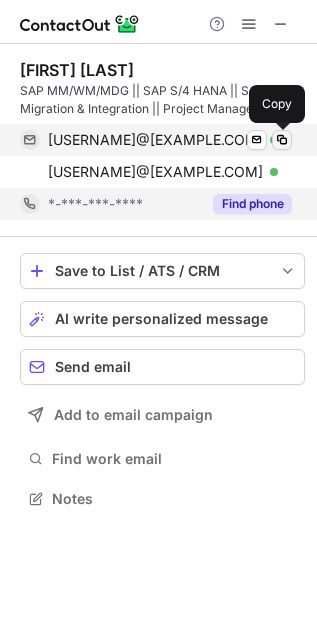 click at bounding box center [282, 140] 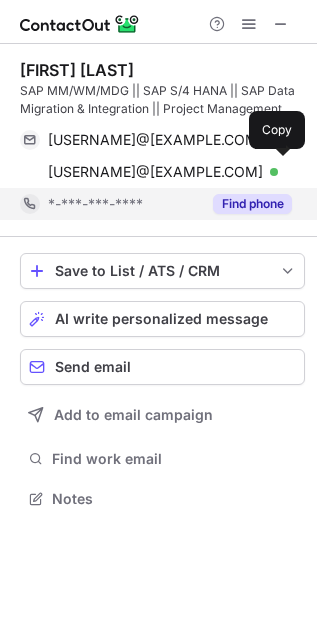 click on "Find phone" at bounding box center (252, 204) 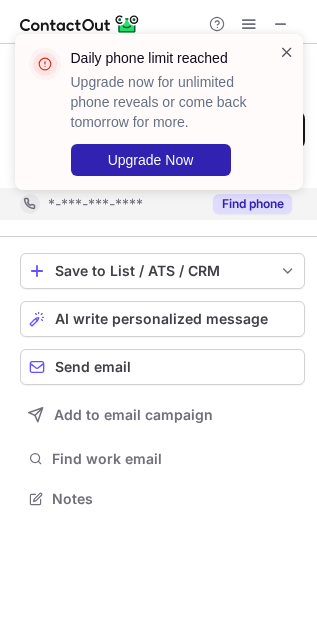 click at bounding box center (287, 52) 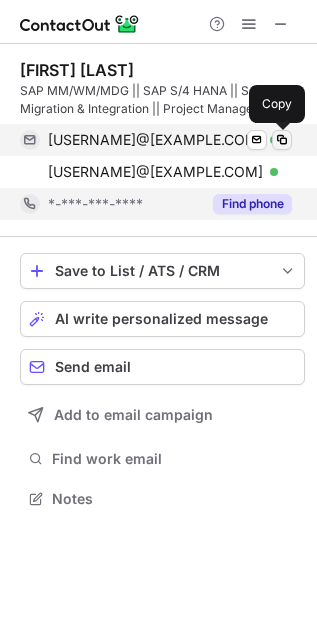 click at bounding box center (282, 140) 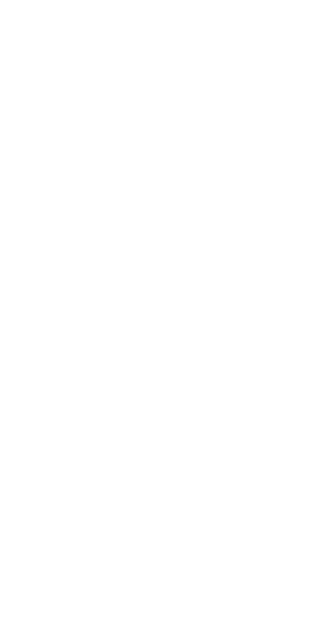 scroll, scrollTop: 0, scrollLeft: 0, axis: both 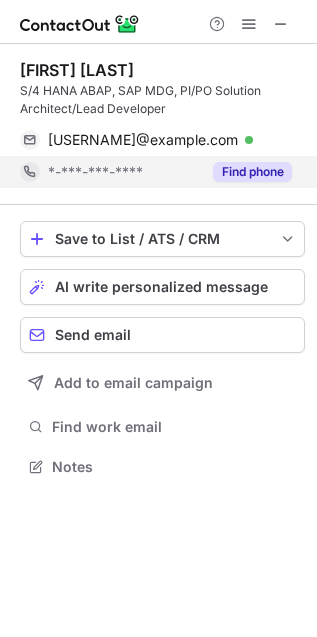 click on "Find phone" at bounding box center [252, 172] 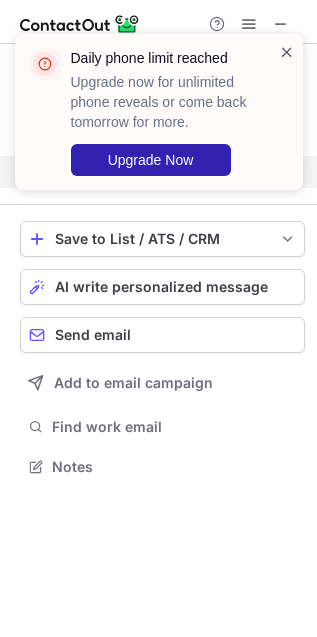 click at bounding box center (287, 52) 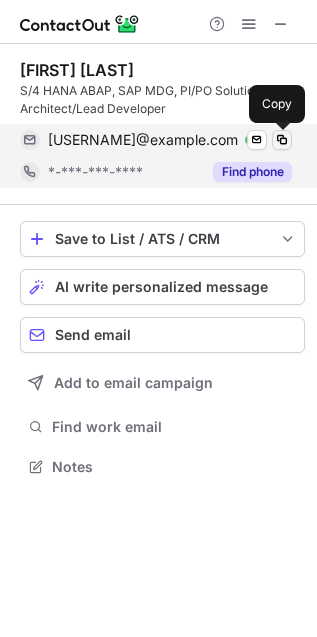 click at bounding box center (282, 140) 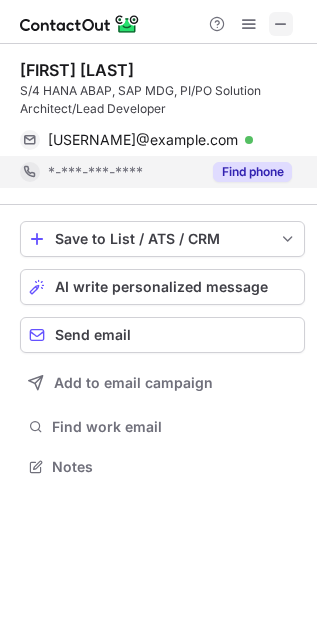 click at bounding box center [281, 24] 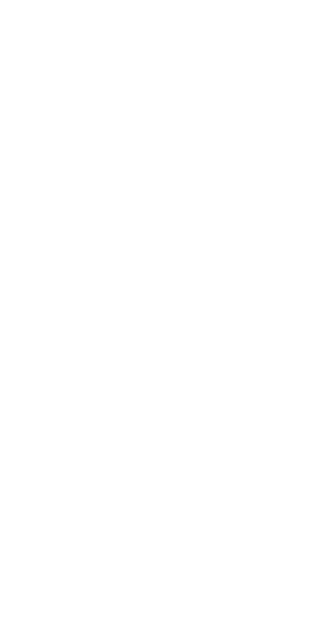 scroll, scrollTop: 0, scrollLeft: 0, axis: both 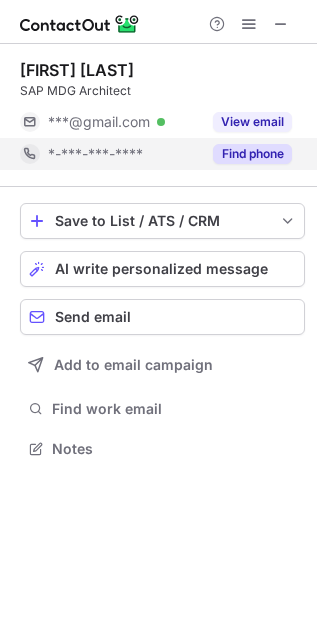 click on "Find phone" at bounding box center [246, 154] 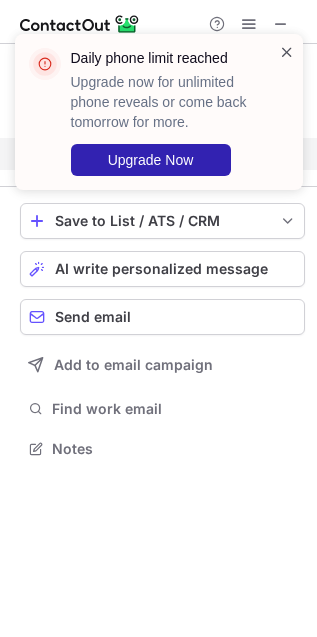click at bounding box center (287, 52) 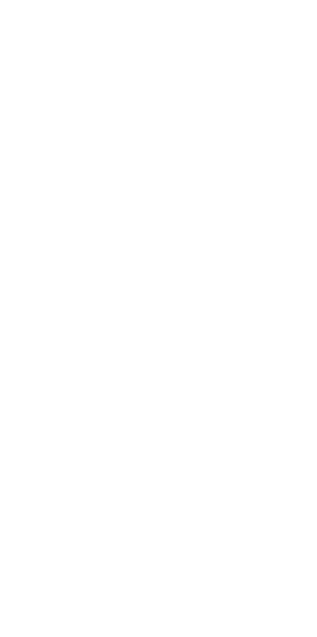 scroll, scrollTop: 0, scrollLeft: 0, axis: both 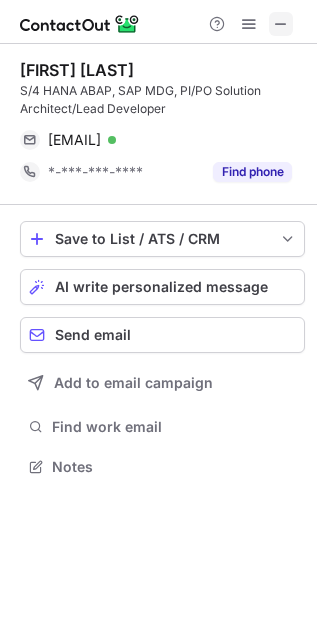 click at bounding box center [281, 24] 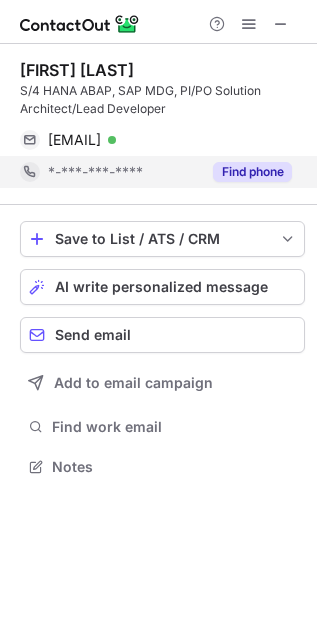 click on "Find phone" at bounding box center [252, 172] 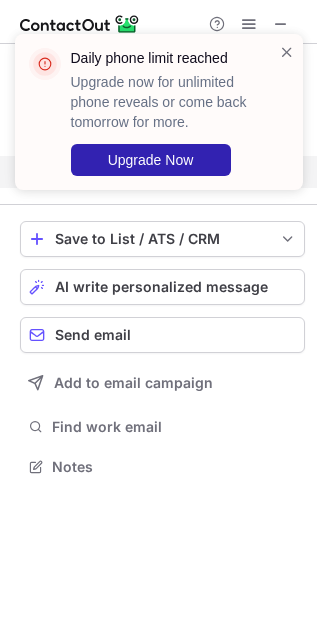 click on "Daily phone limit reached Upgrade now for unlimited phone reveals or come back tomorrow for more. Upgrade Now" at bounding box center (159, 112) 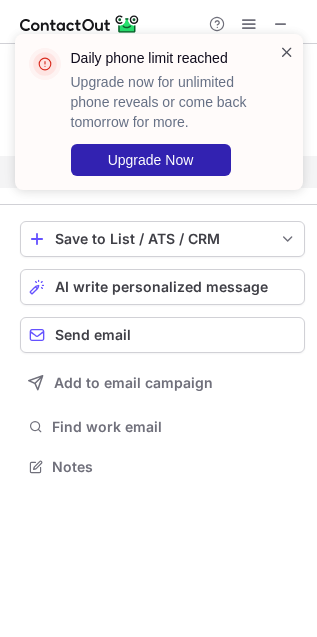 click at bounding box center [287, 52] 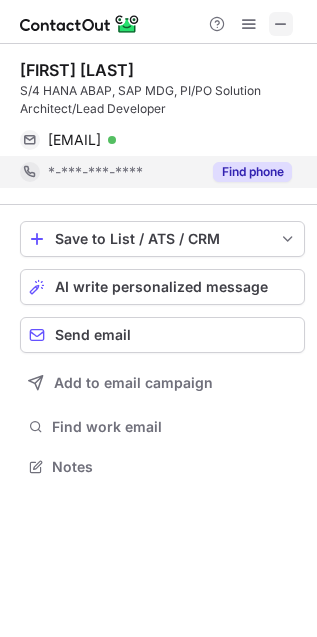 click at bounding box center (281, 24) 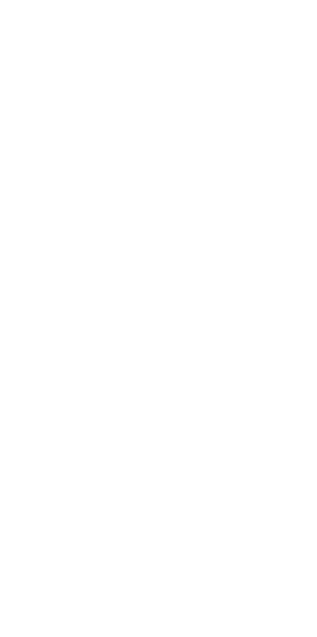 scroll, scrollTop: 0, scrollLeft: 0, axis: both 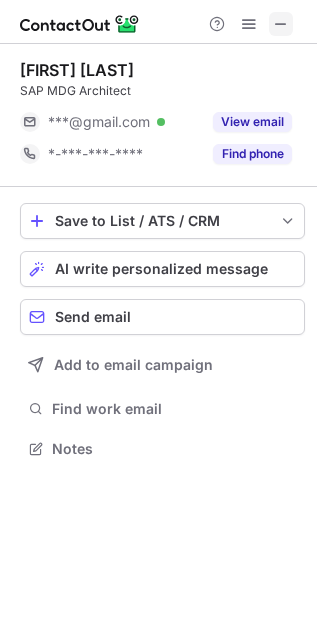 click at bounding box center [281, 24] 